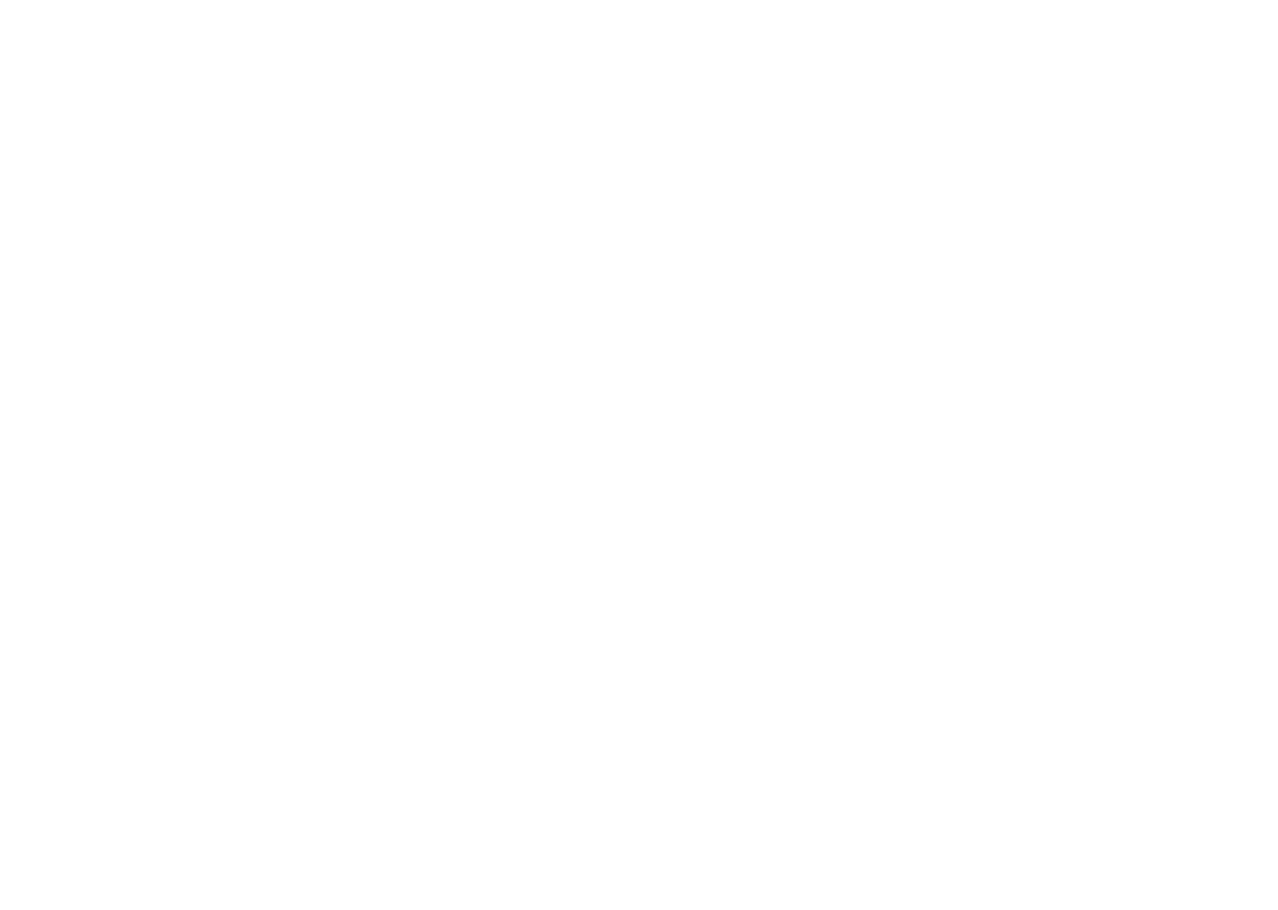 scroll, scrollTop: 0, scrollLeft: 0, axis: both 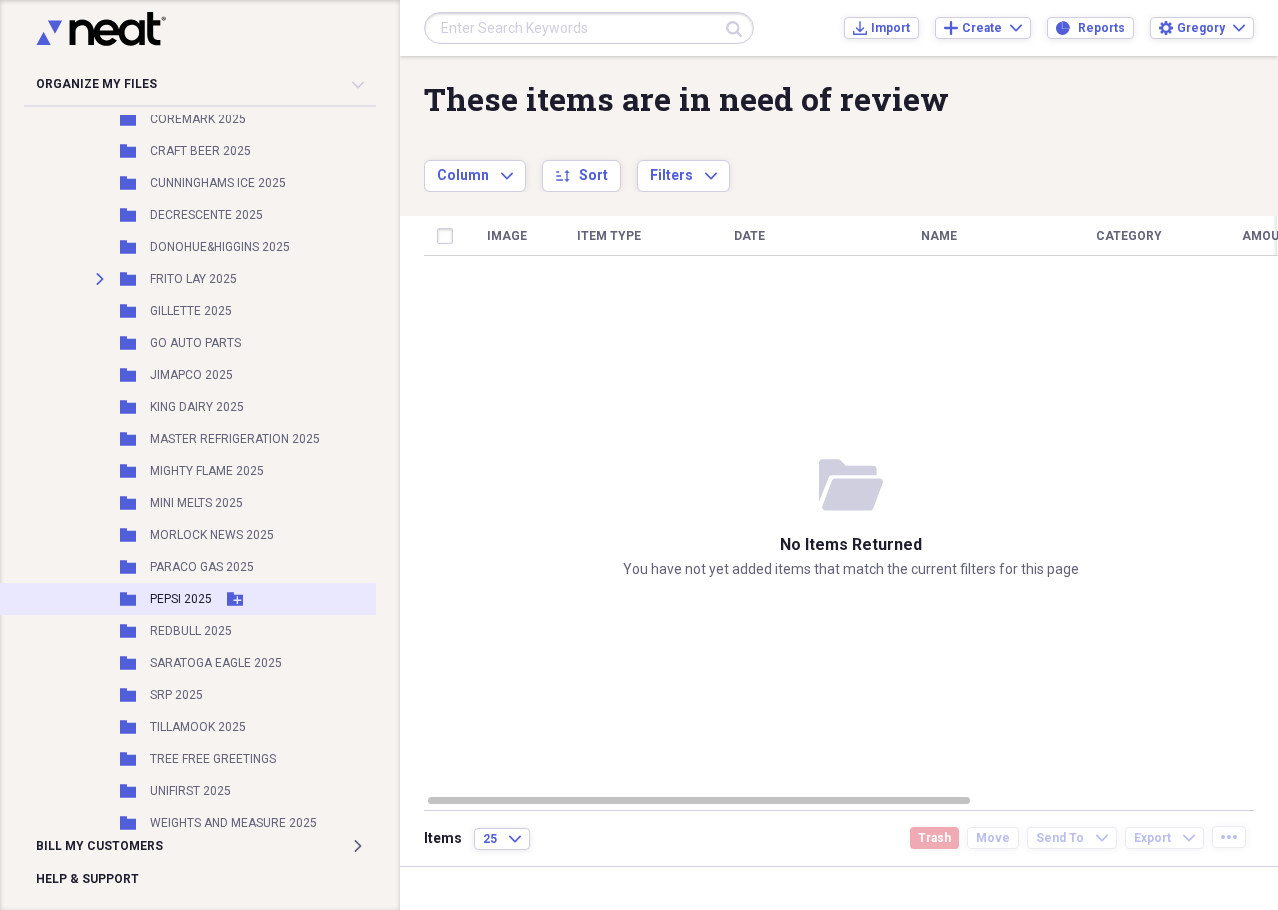 click on "Folder PEPSI 2025 Add Folder" at bounding box center (190, 599) 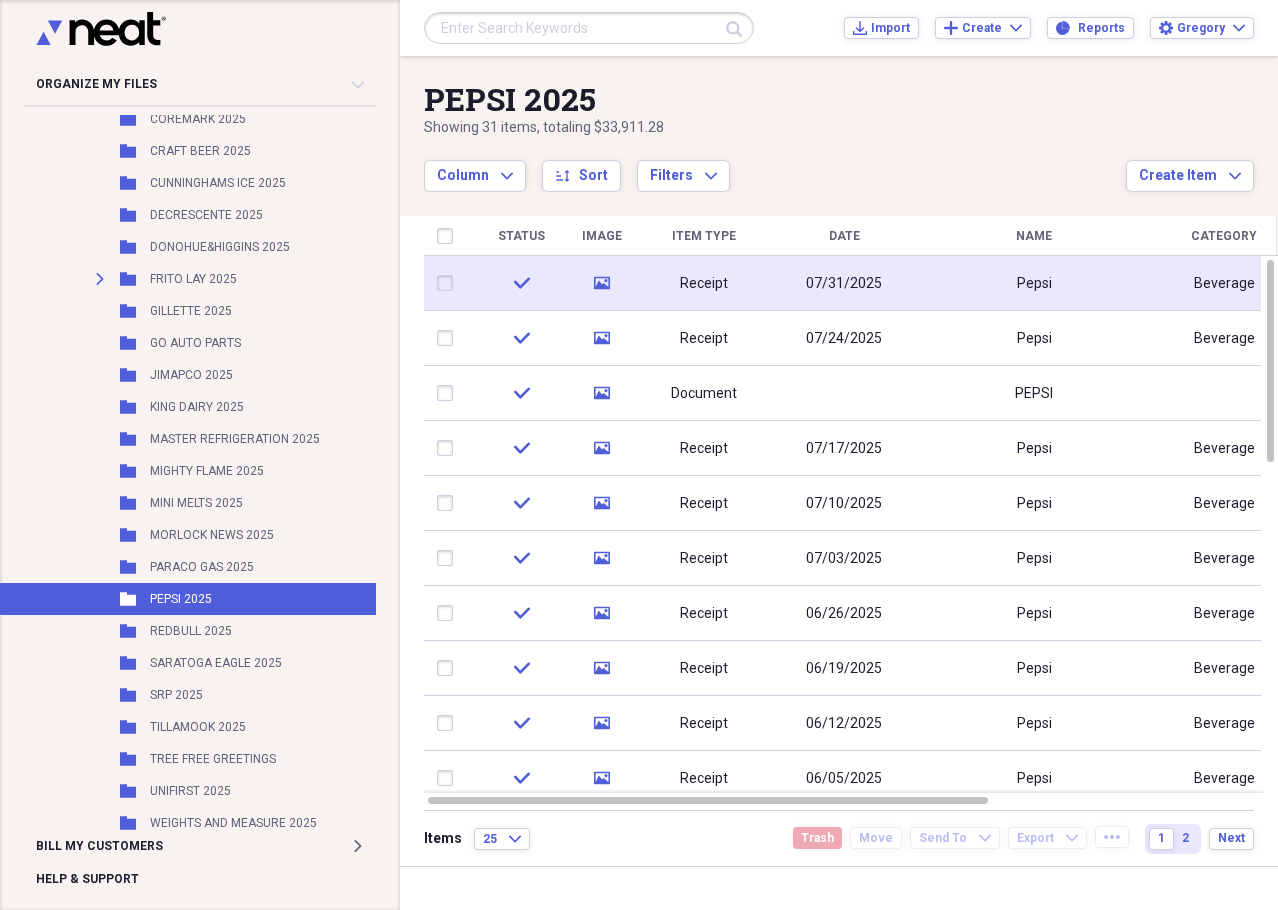 click on "07/31/2025" at bounding box center (844, 283) 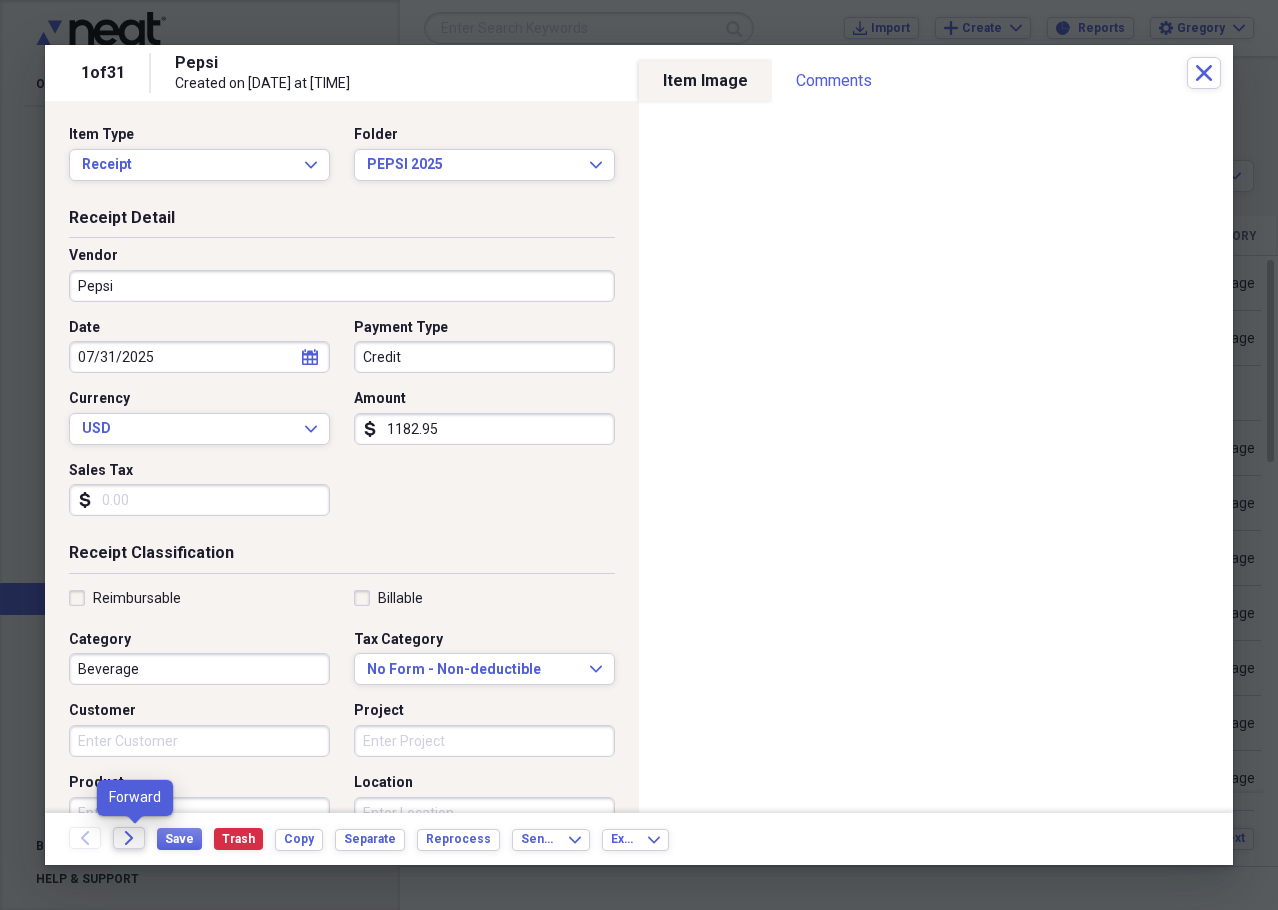 click on "Forward" 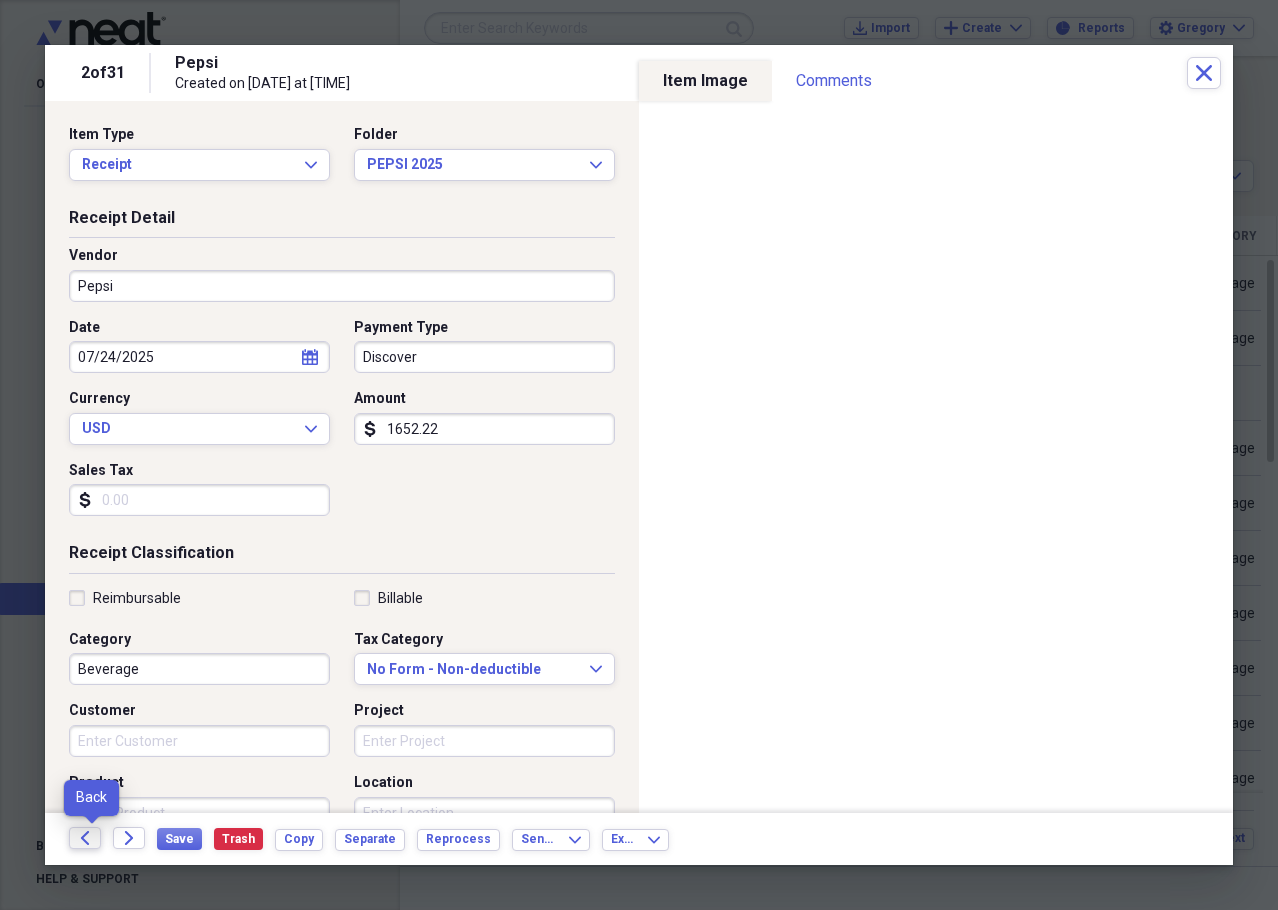 click 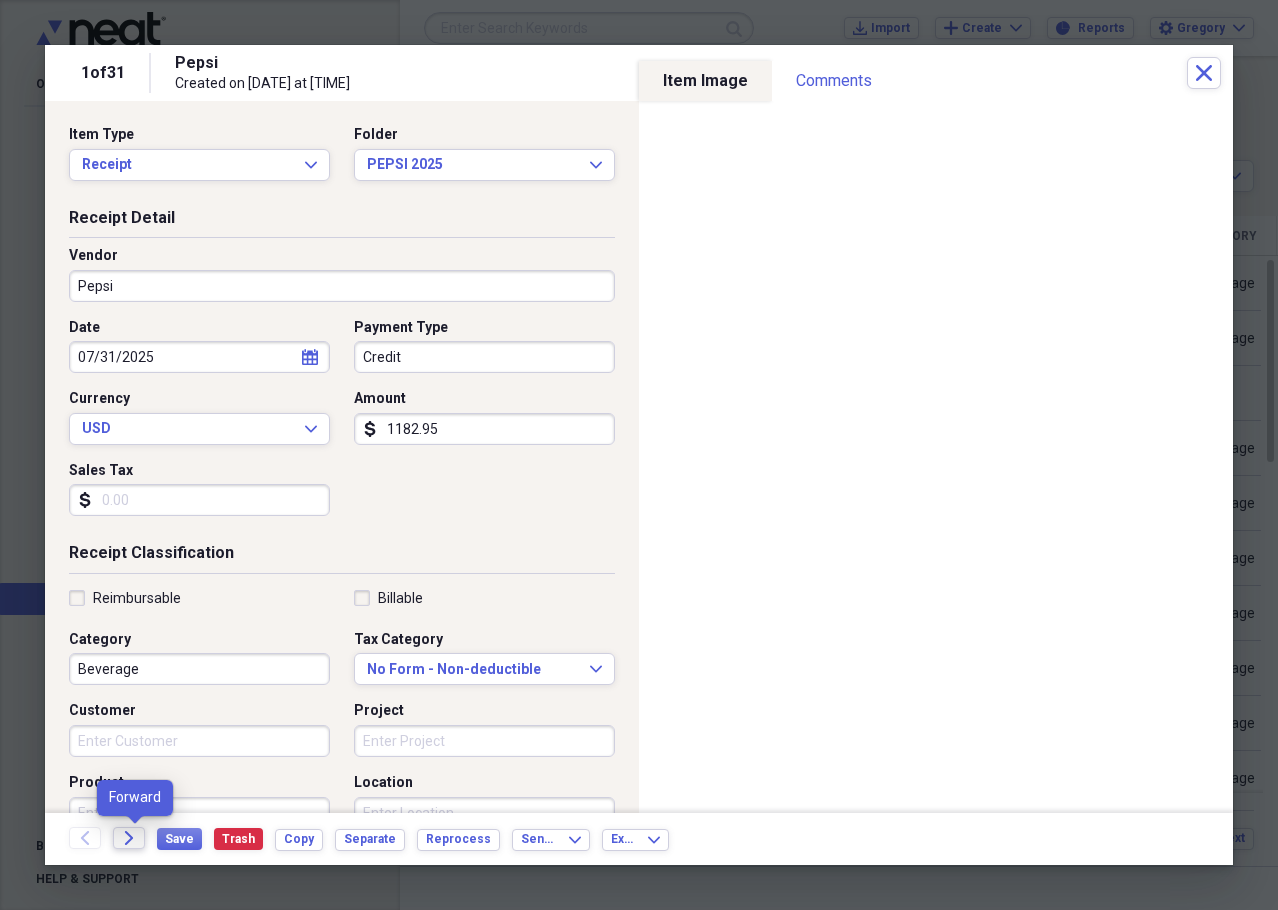 click on "Forward" 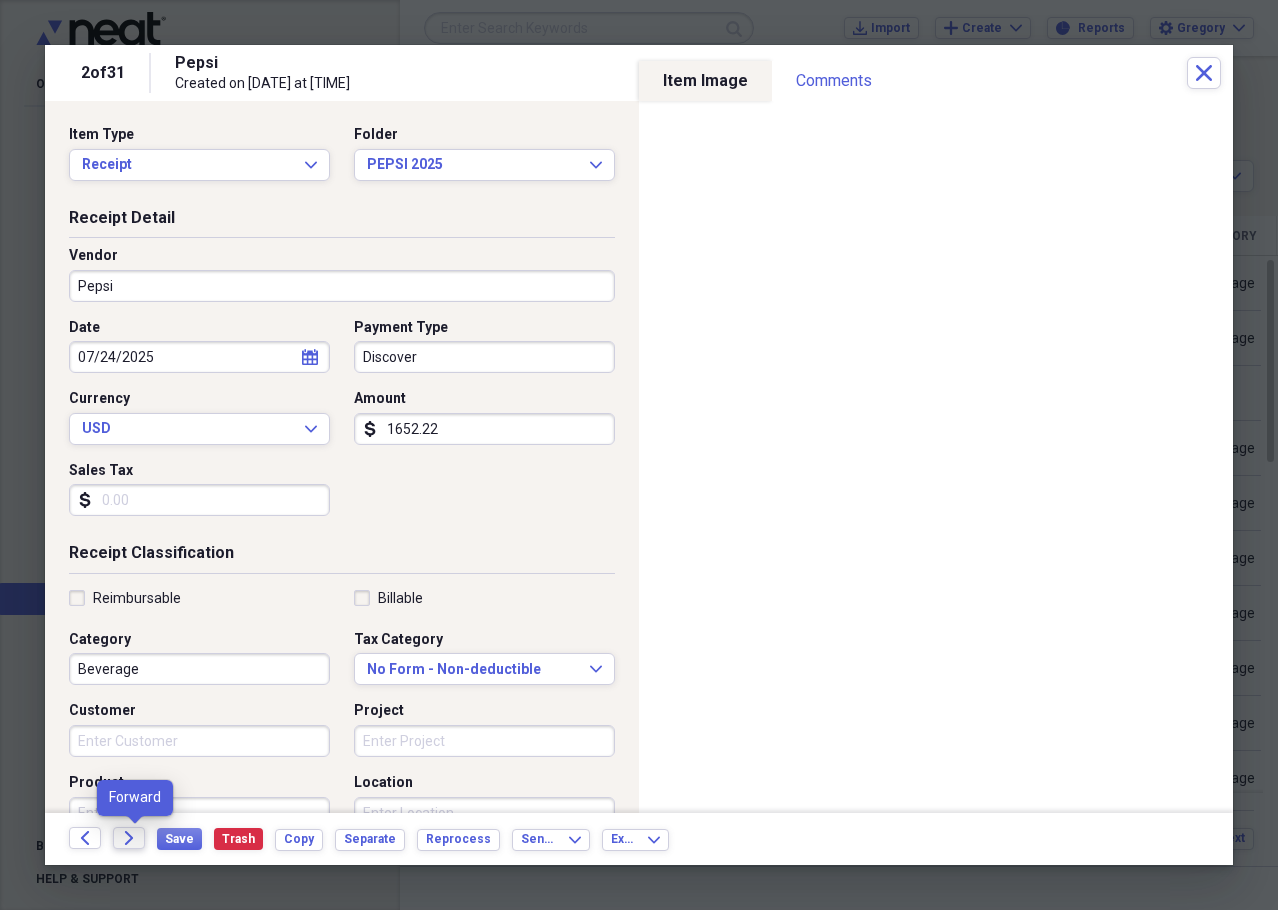 click on "Forward" 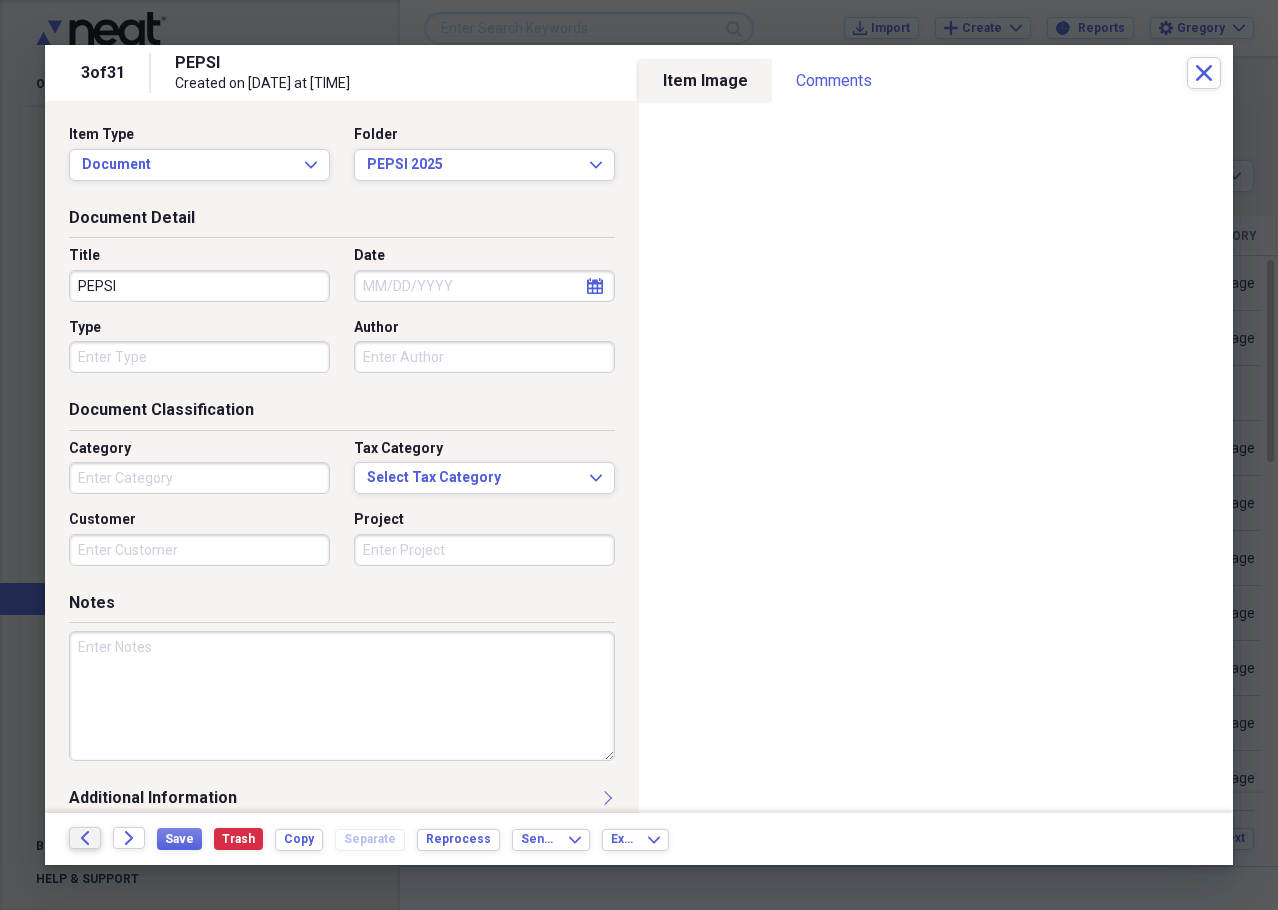 click on "Back" 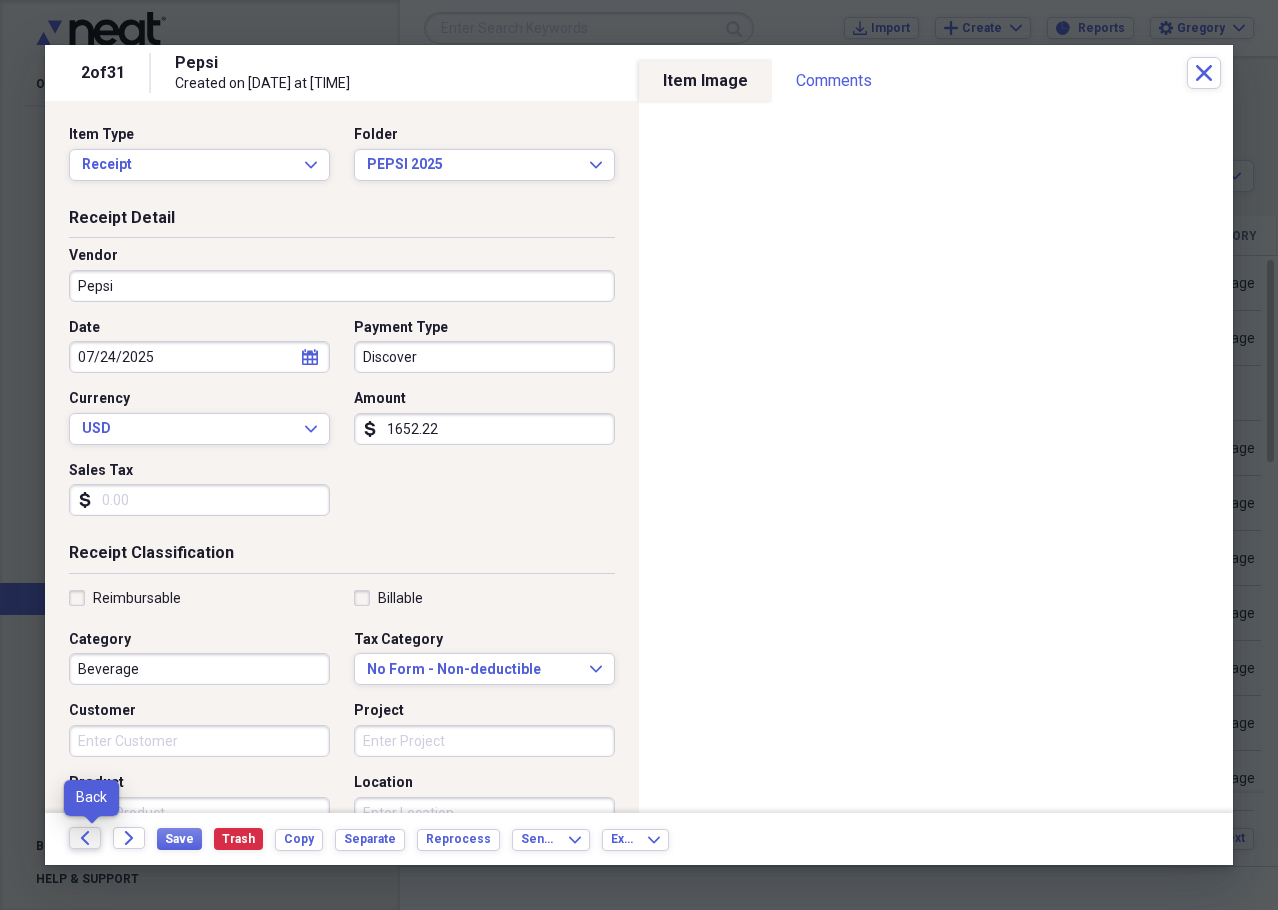 click on "Back" 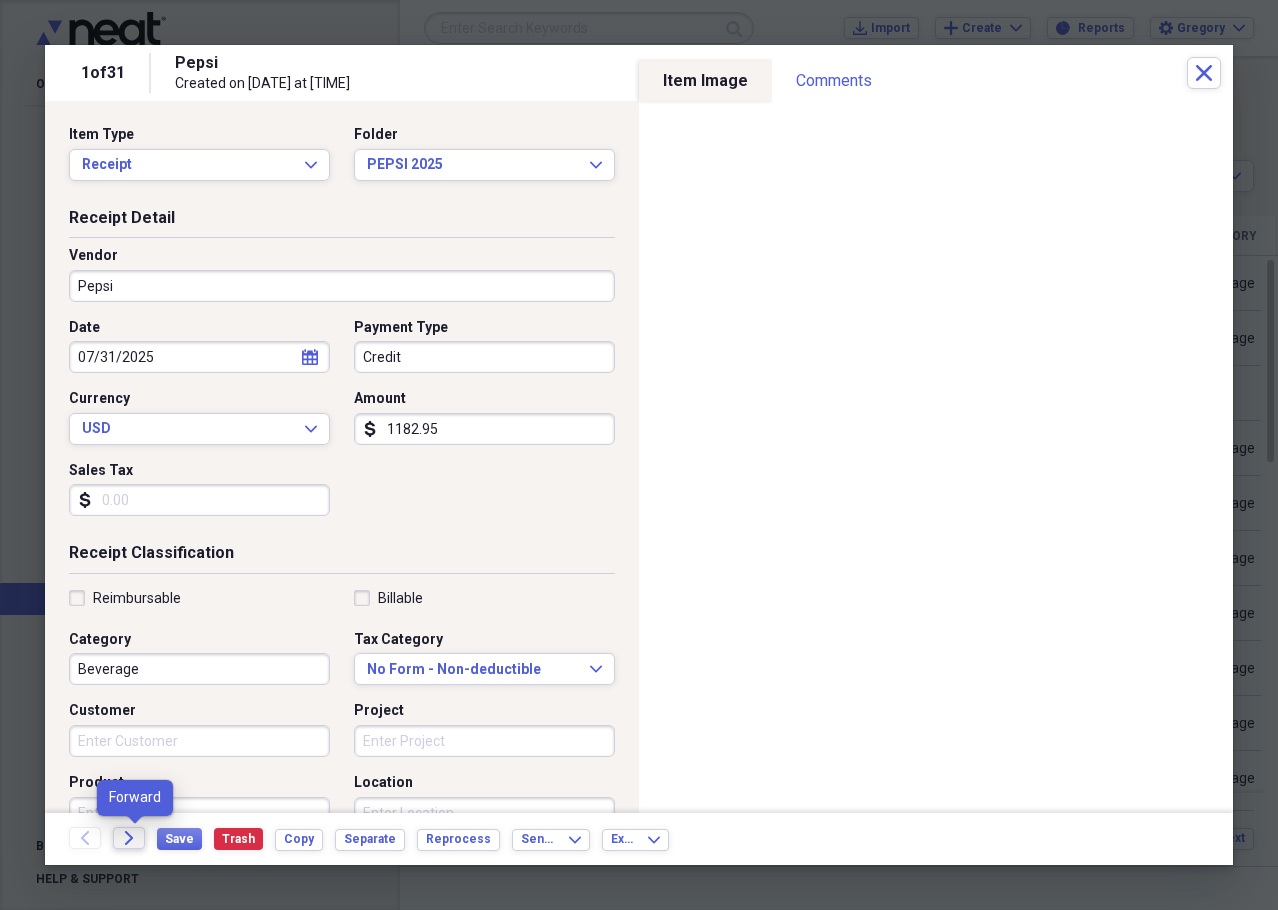click on "Forward" 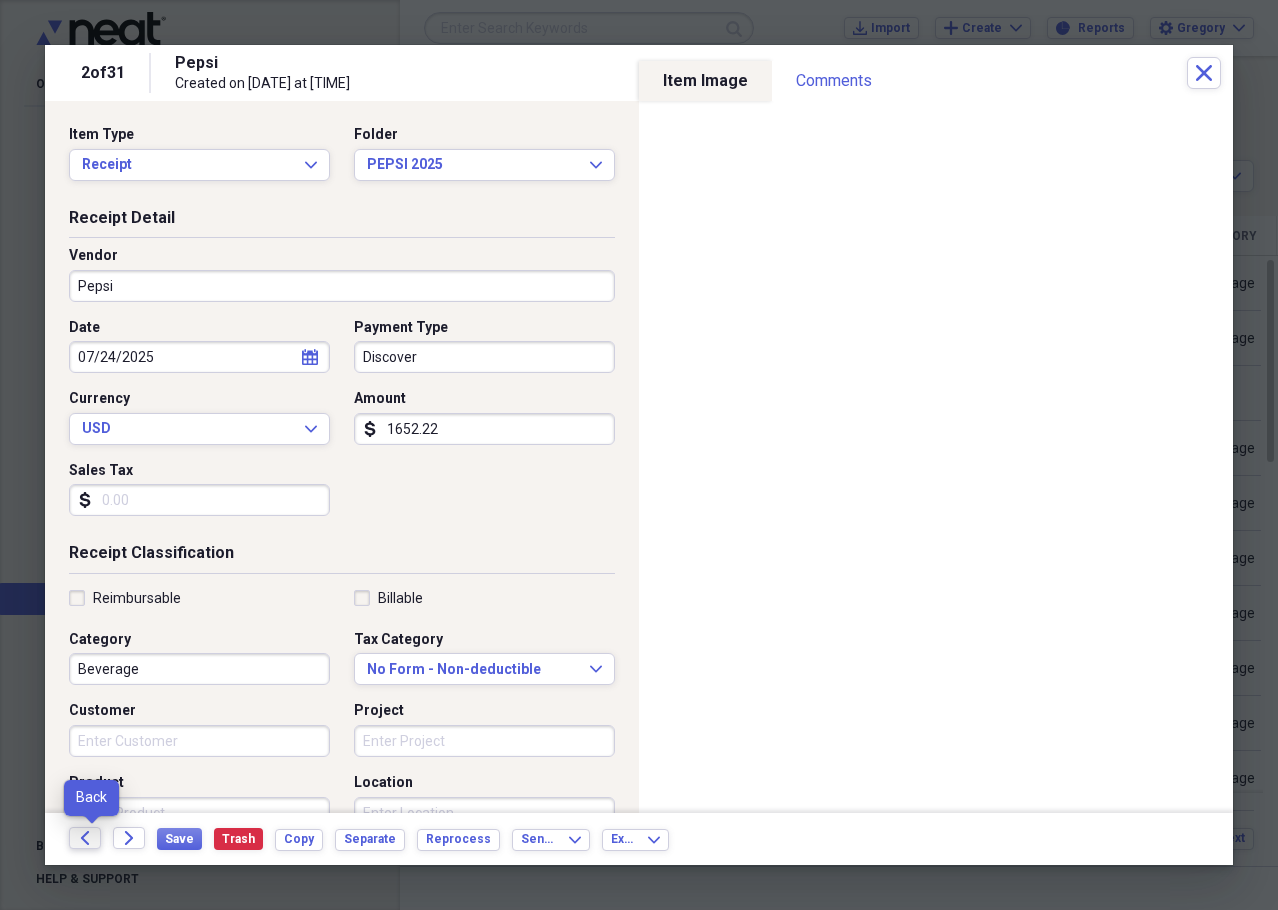 click on "Back" 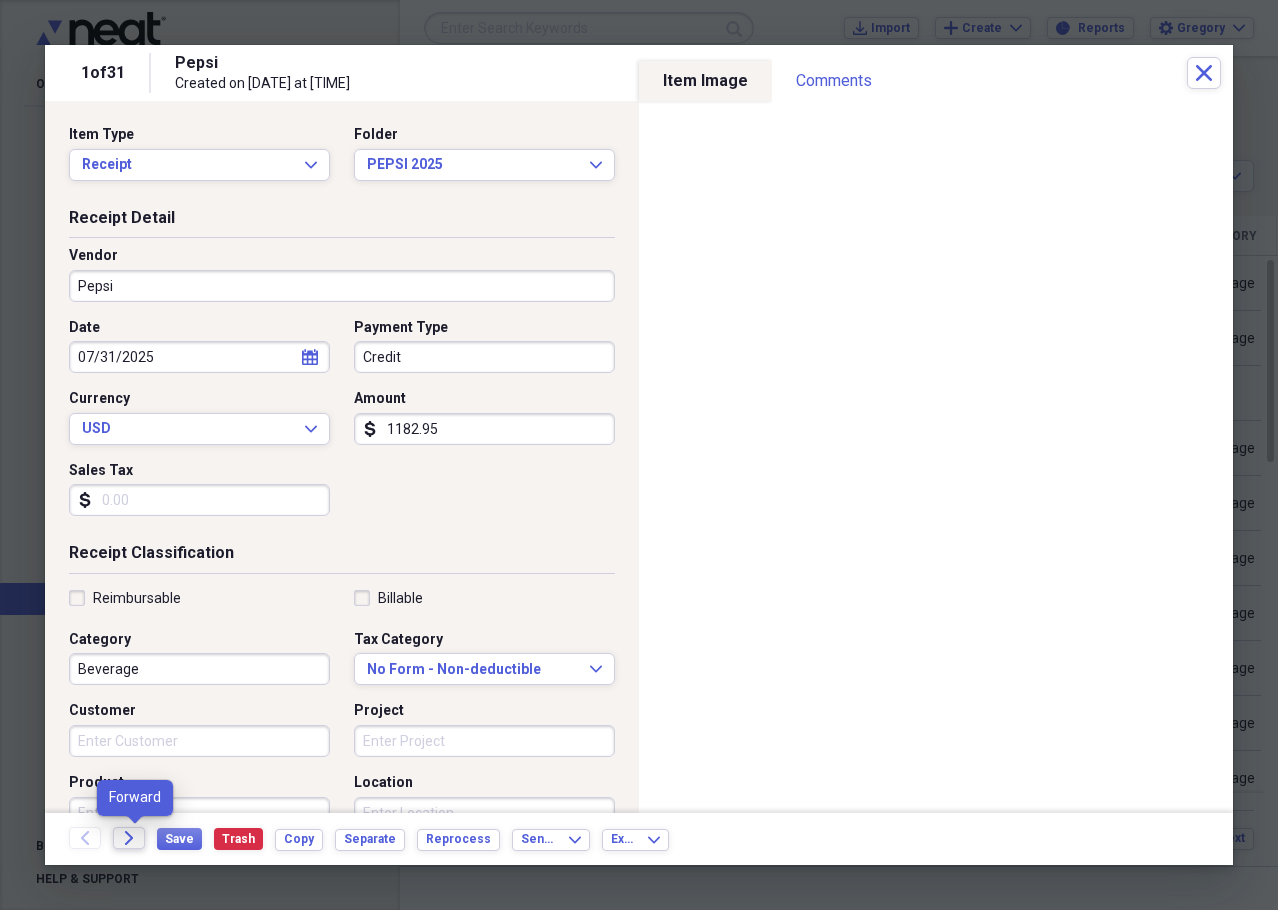 click on "Forward" at bounding box center (129, 838) 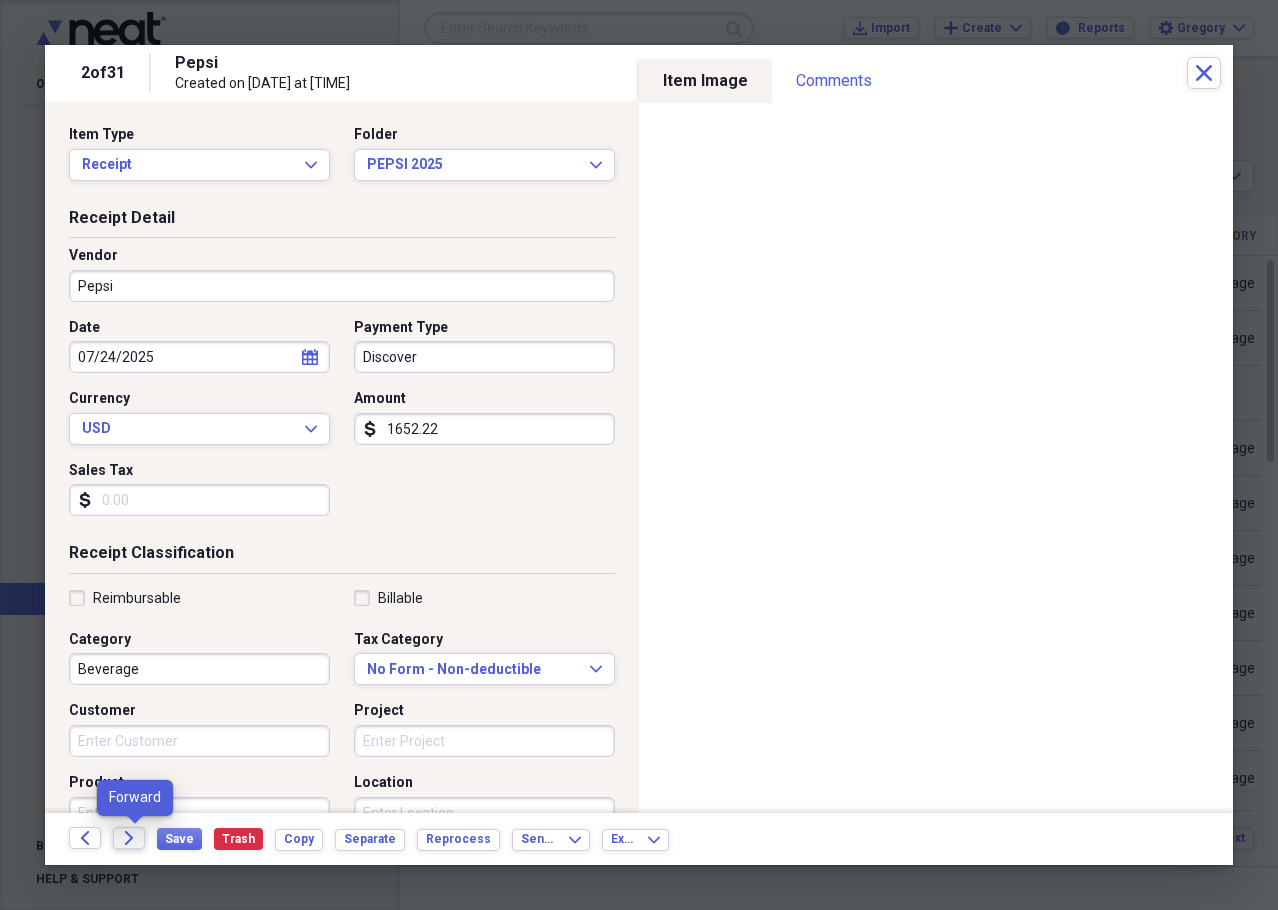 click on "Forward" at bounding box center [129, 838] 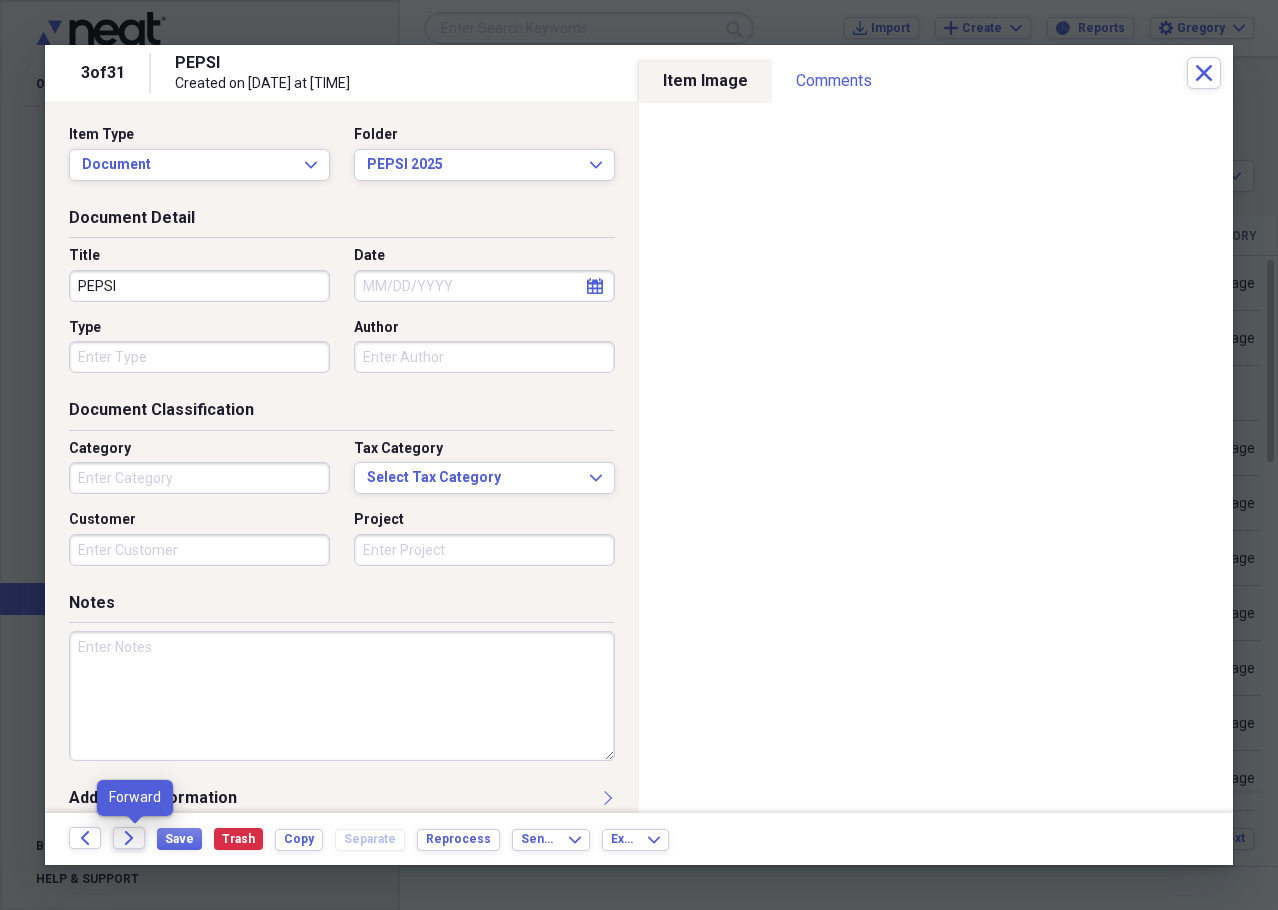 click on "Forward" 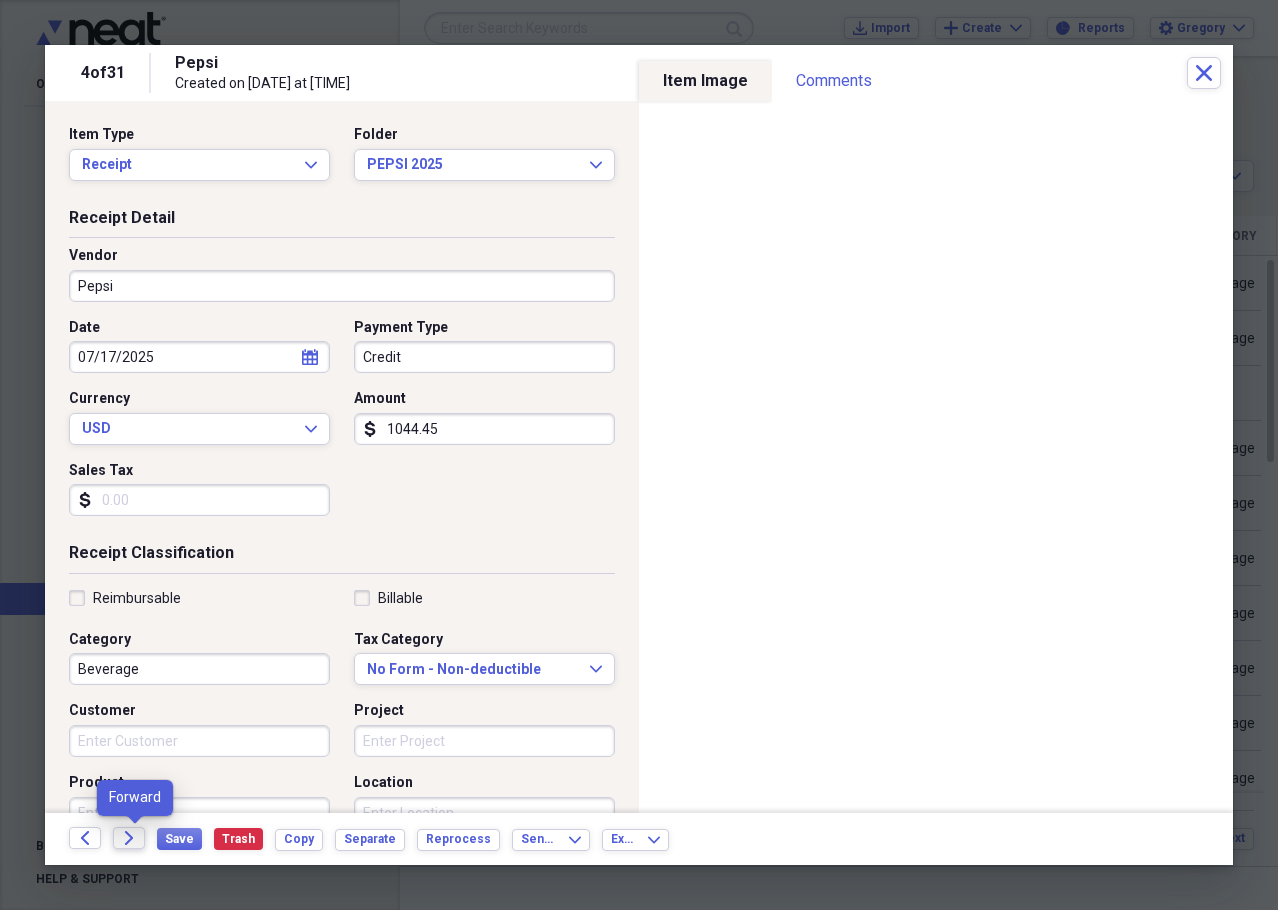 click on "Forward" at bounding box center (129, 838) 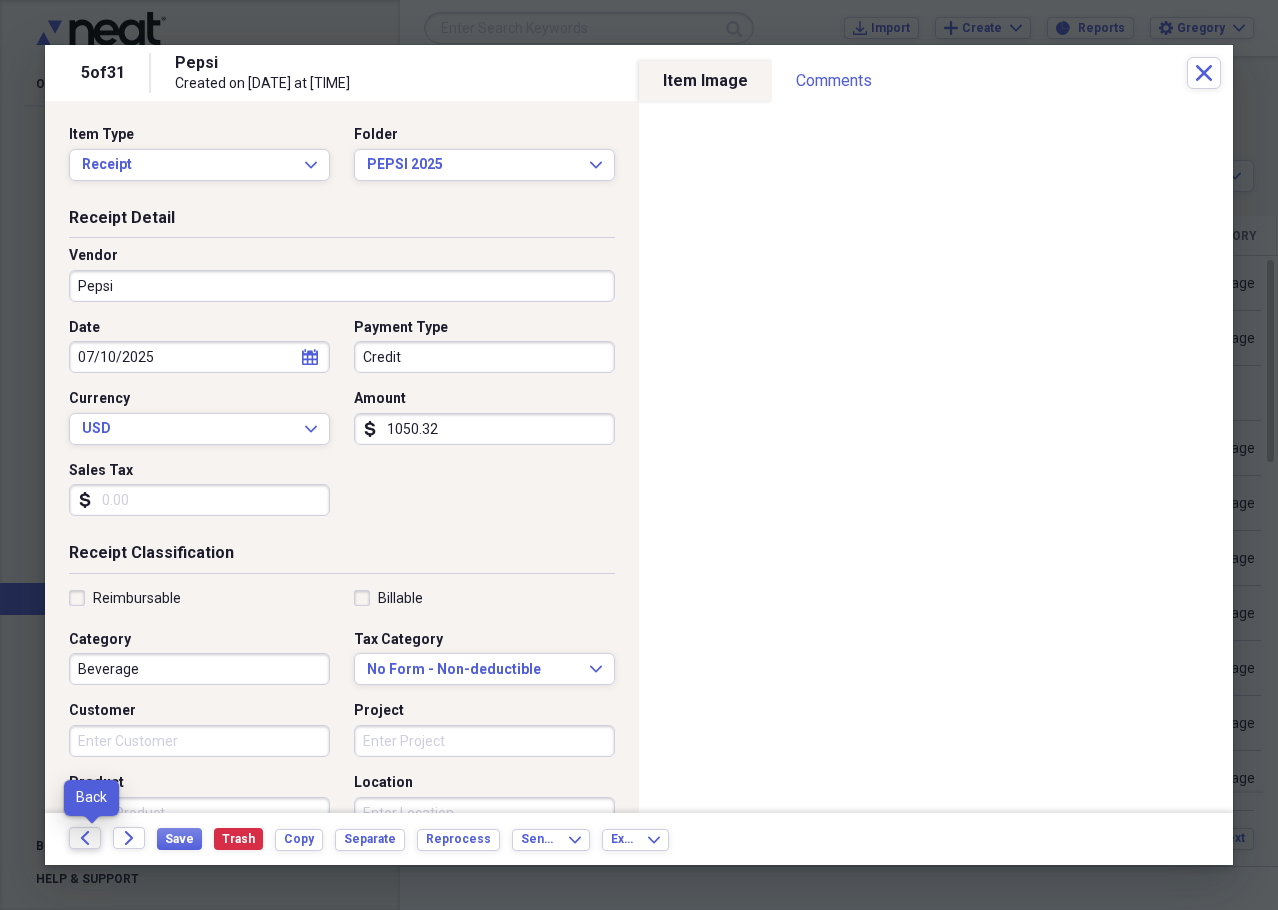 click on "Back" at bounding box center (85, 838) 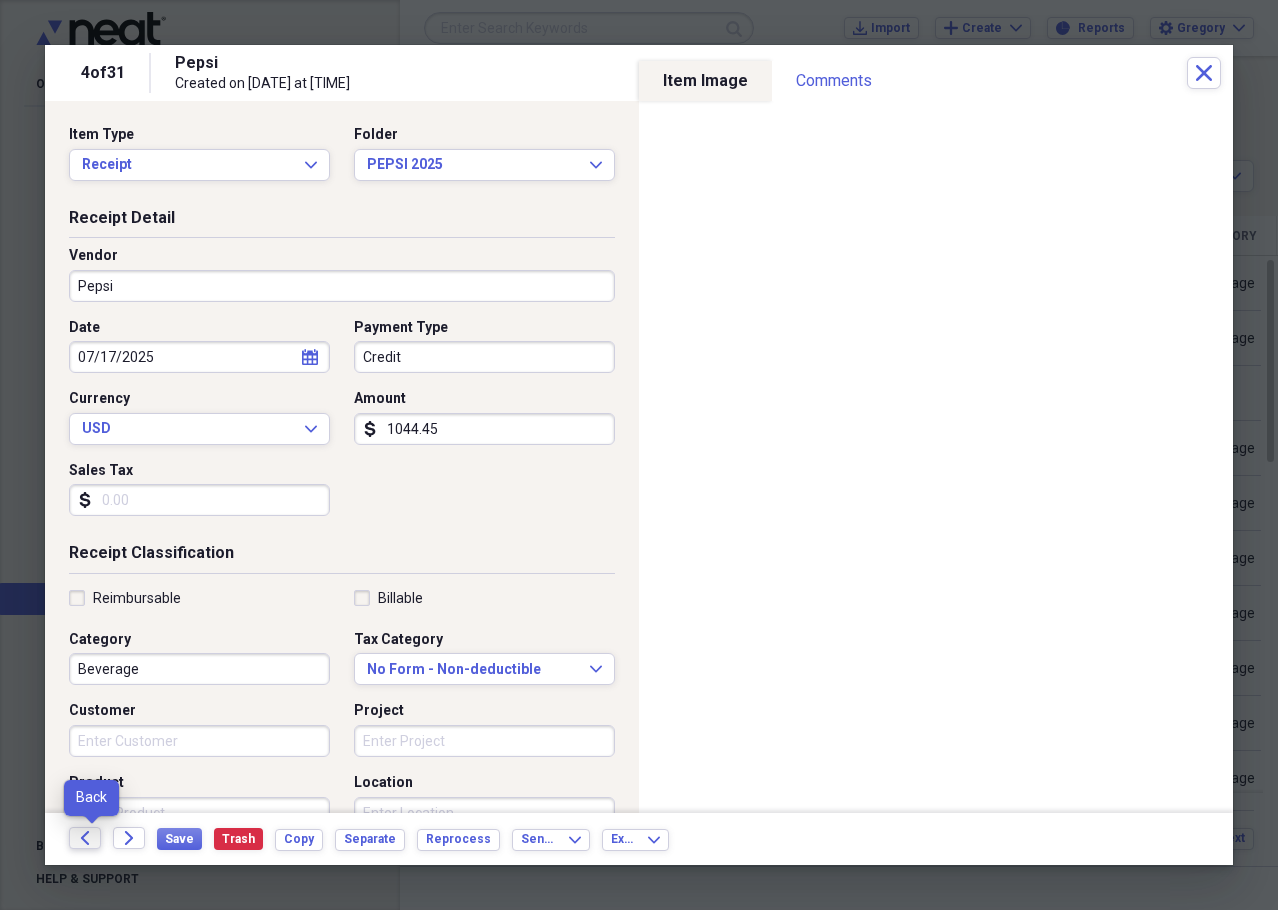click on "Back" at bounding box center [85, 838] 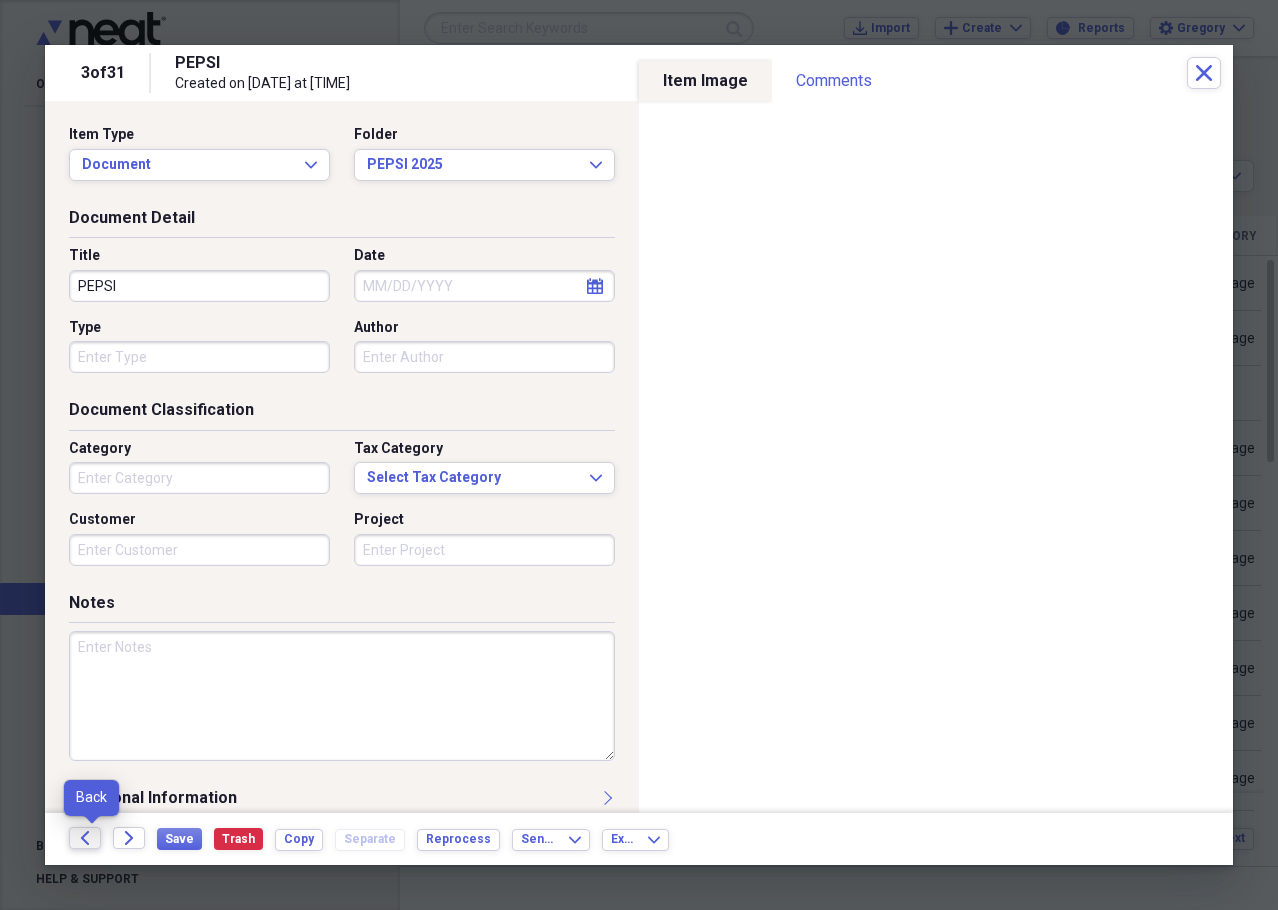 click on "Back" 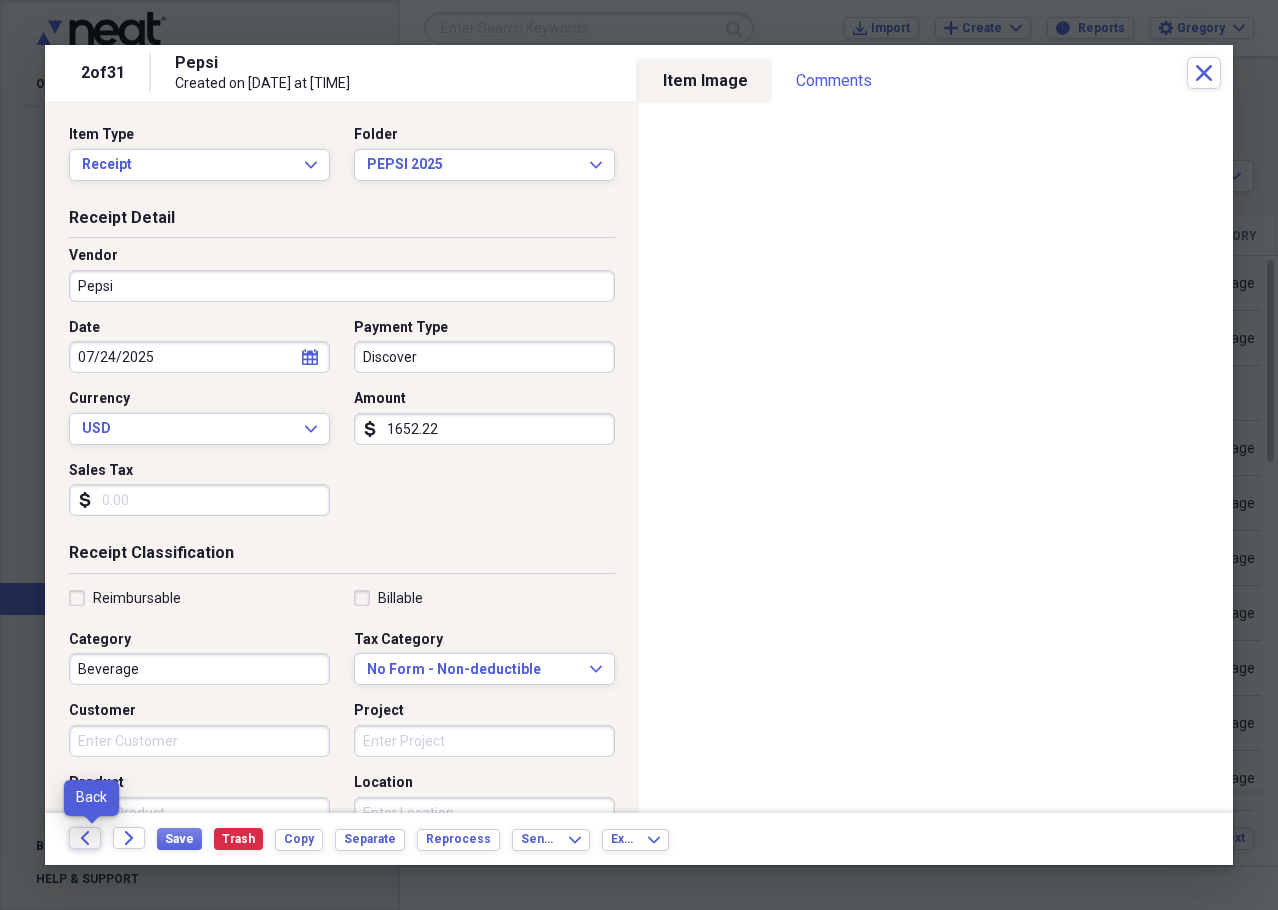 click on "Back" 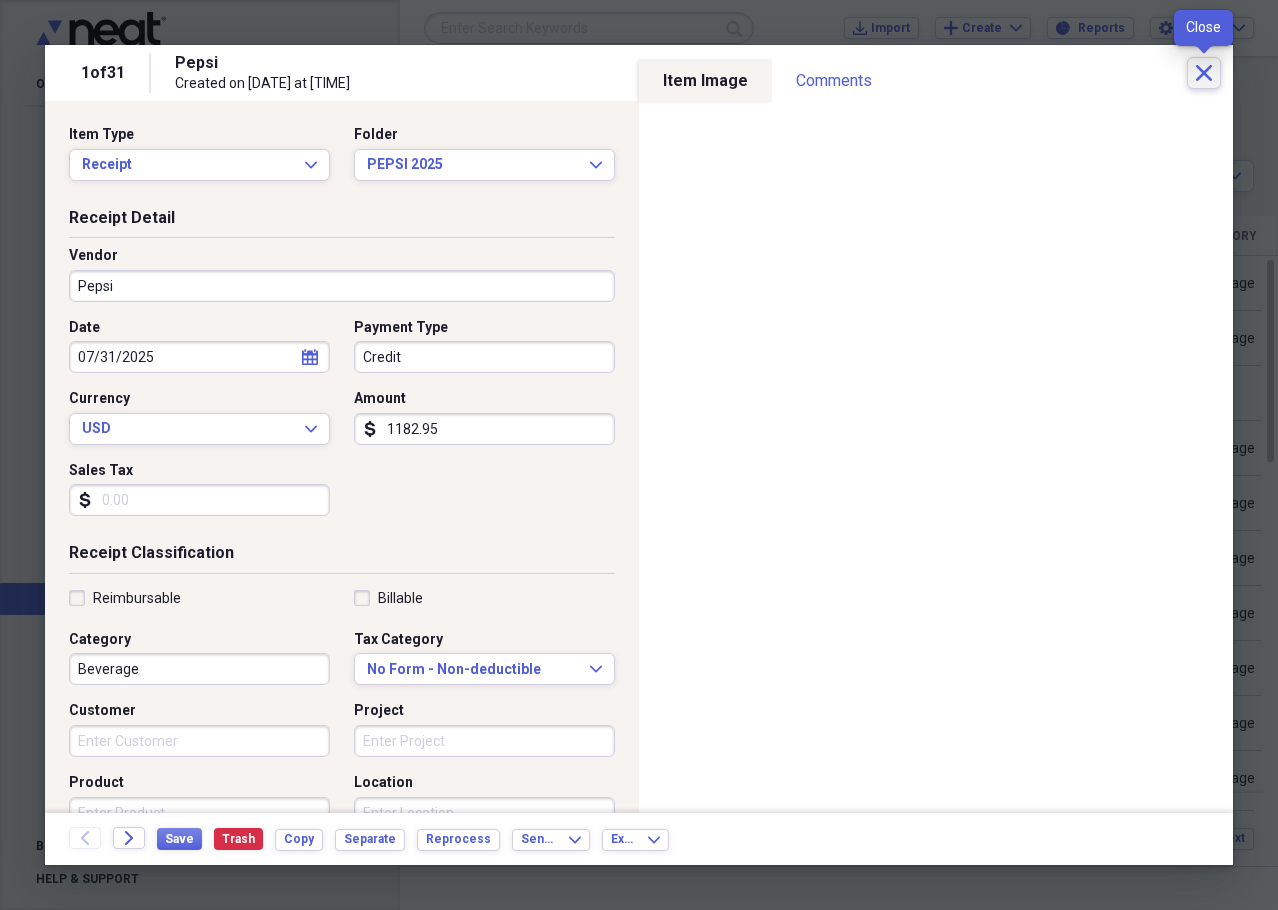 click on "Close" 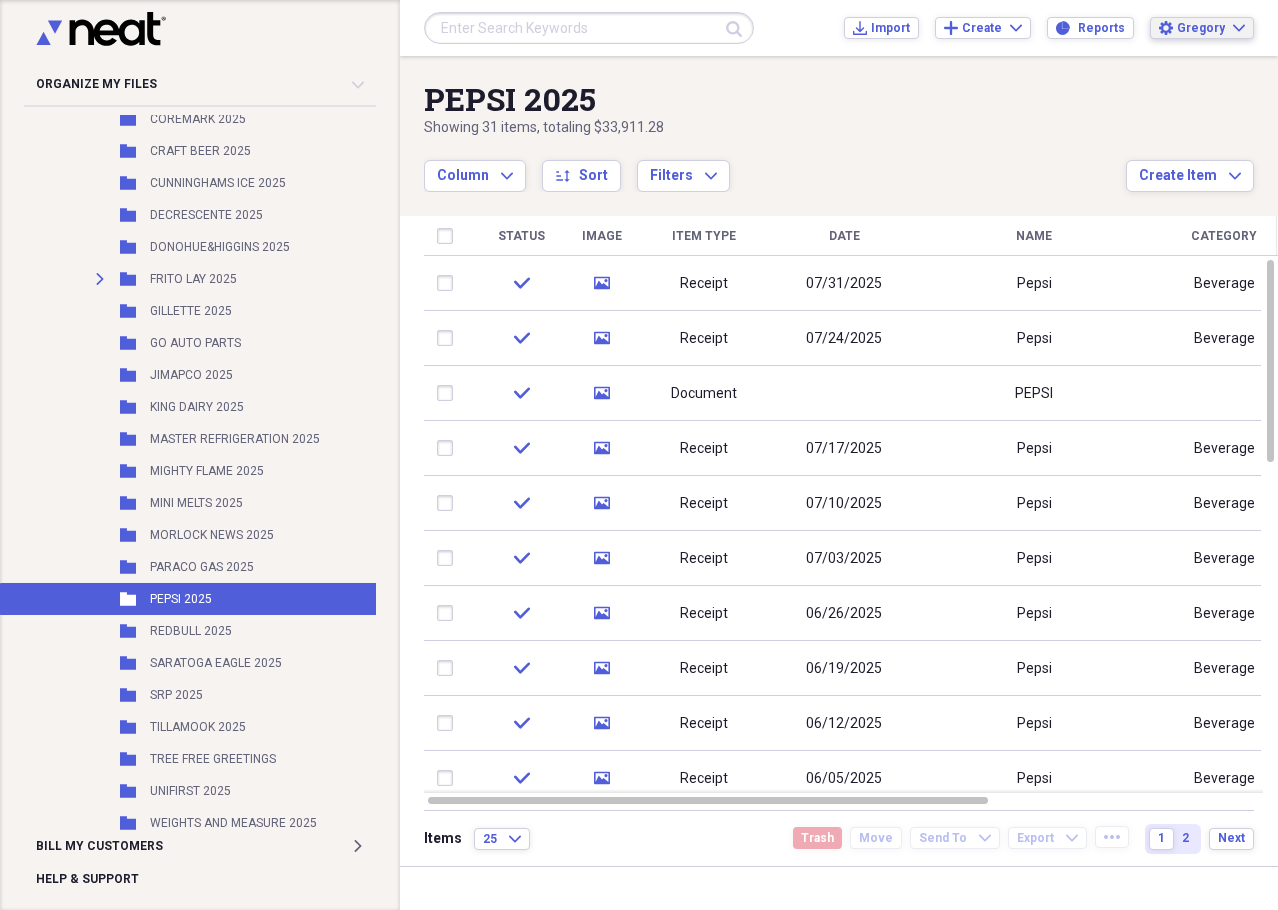 click on "Gregory" at bounding box center (1201, 28) 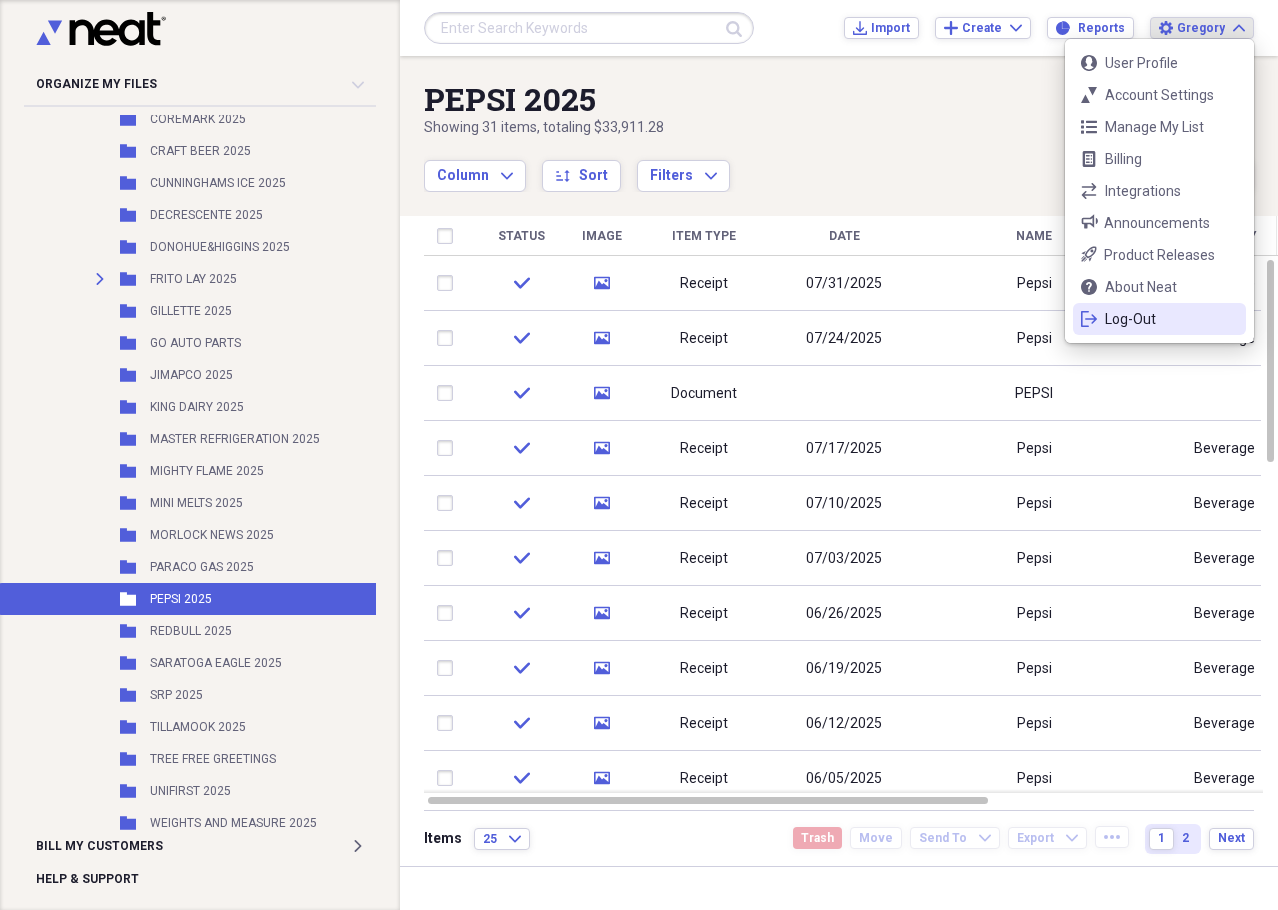 click on "Log-Out" at bounding box center (1159, 319) 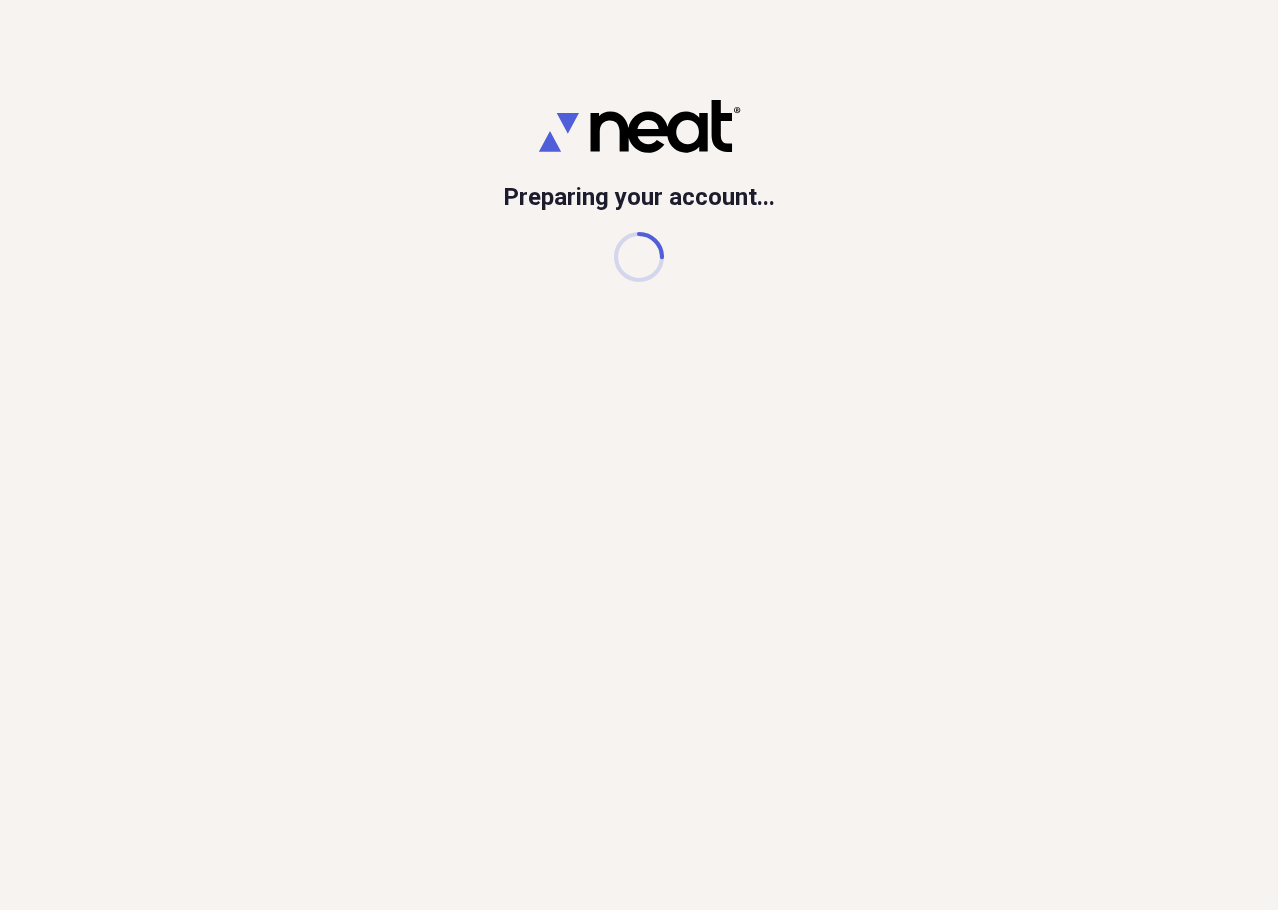 scroll, scrollTop: 0, scrollLeft: 0, axis: both 